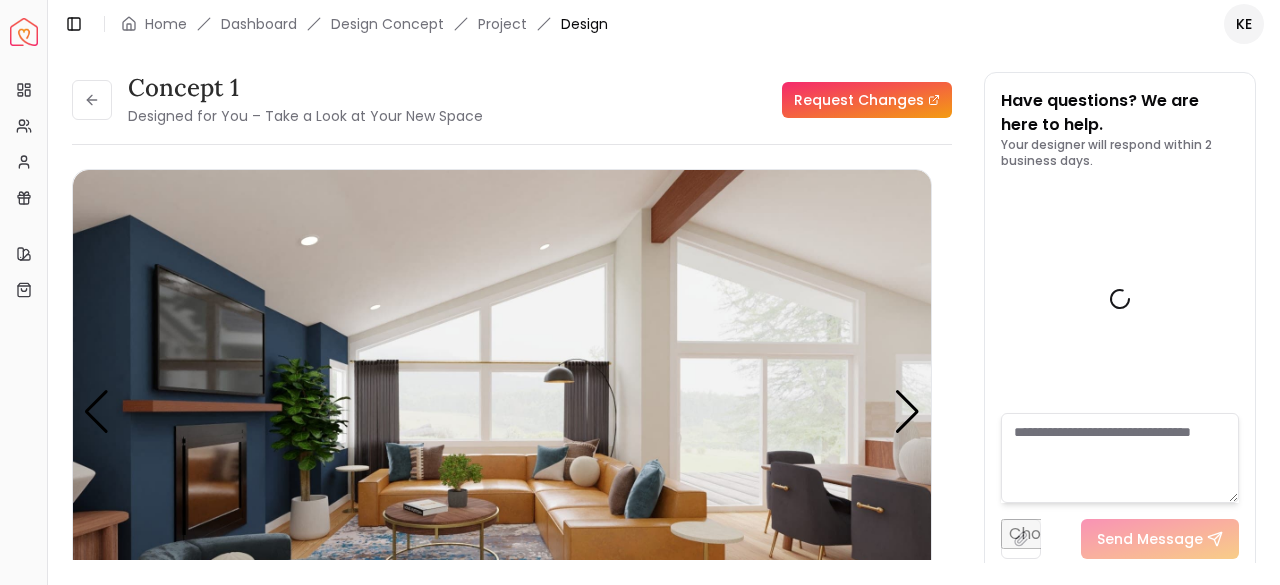 scroll, scrollTop: 0, scrollLeft: 0, axis: both 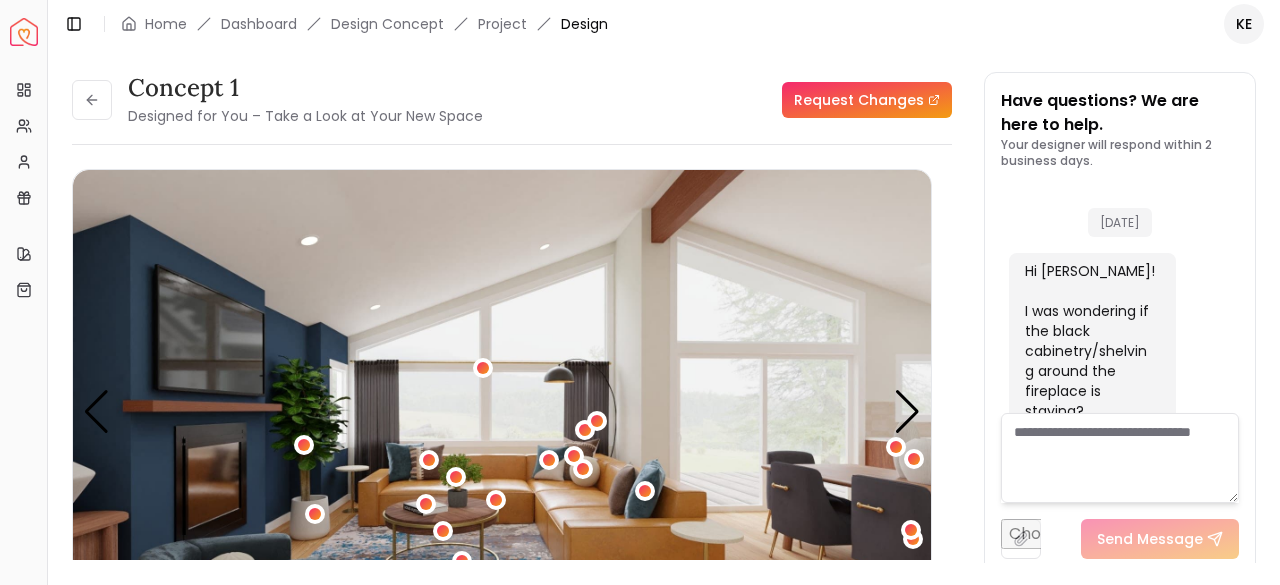 click at bounding box center [24, 32] 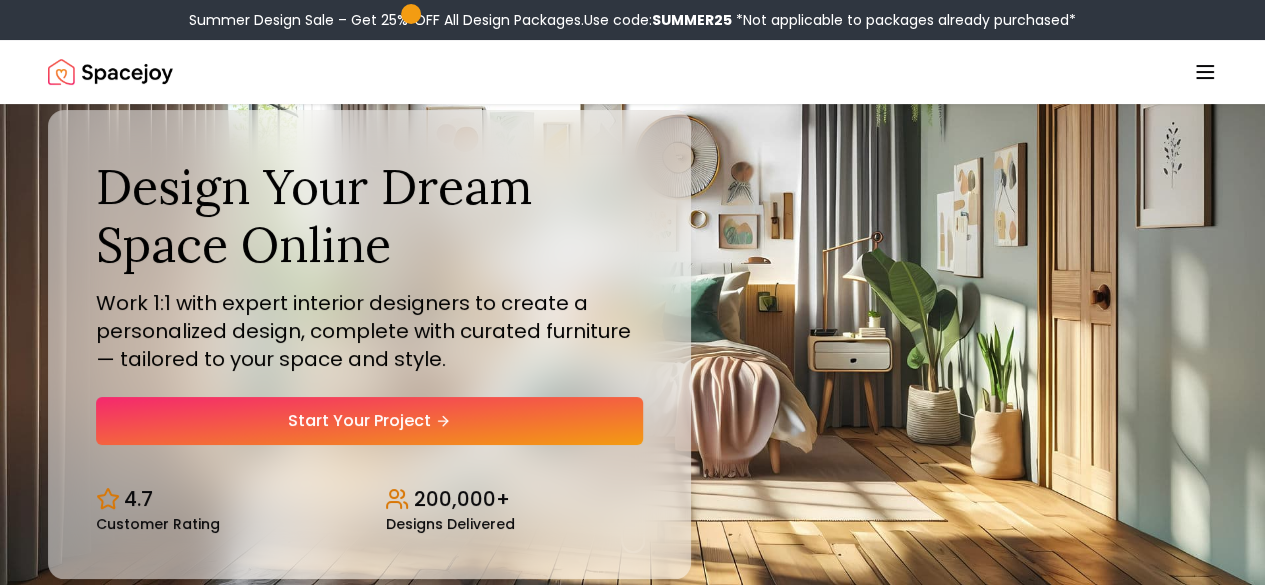 click on "Summer Design Sale – Get 25% OFF All Design Packages.  Use code:  SUMMER25   *Not applicable to packages already purchased* Spacejoy How It Works   Design Portfolio   Pricing Shop Search Start Your Project   [PERSON_NAME] Design Your Dream Space Online Work 1:1 with expert interior designers to create a personalized design, complete with curated furniture — tailored to your space and style. Start Your Project   4.7 Customer Rating 200,000+ Designs Delivered Design Your Dream Space Online Work 1:1 with expert interior designers to create a personalized design, complete with curated furniture — tailored to your space and style. Start Your Project   4.7 Customer Rating 200,000+ Designs Delivered Summer Design Sale Get 25% OFF on all Design Packages Get Started   Mid-Summer Style Event Up to 60% OFF on Furniture & Decor Shop Now   Get Matched with Expert Interior Designers Online! [PERSON_NAME] Designer [PERSON_NAME] Designer [PERSON_NAME] Designer [PERSON_NAME] Designer [PERSON_NAME] Designer" at bounding box center [632, 5821] 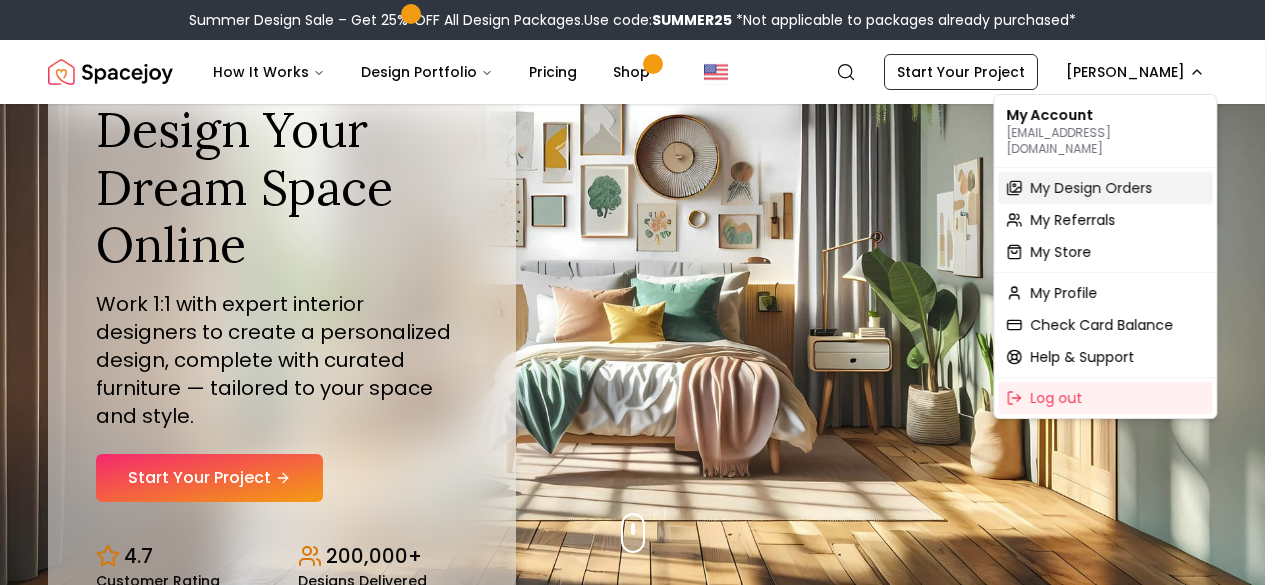 click on "My Design Orders" at bounding box center [1091, 188] 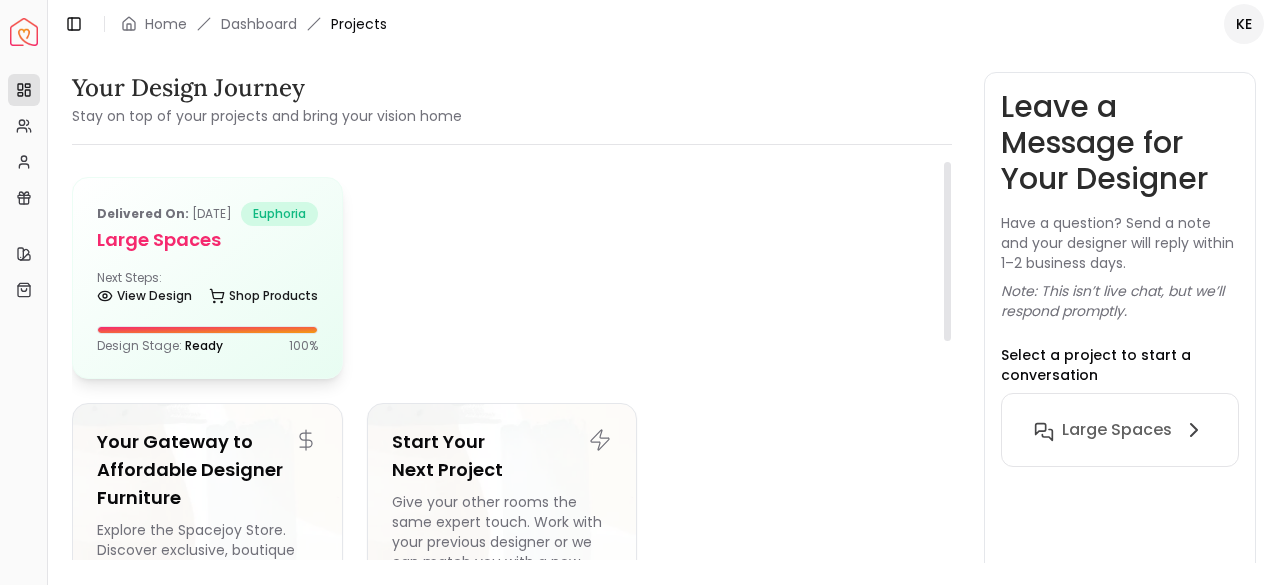 click on "Large Spaces" at bounding box center (207, 240) 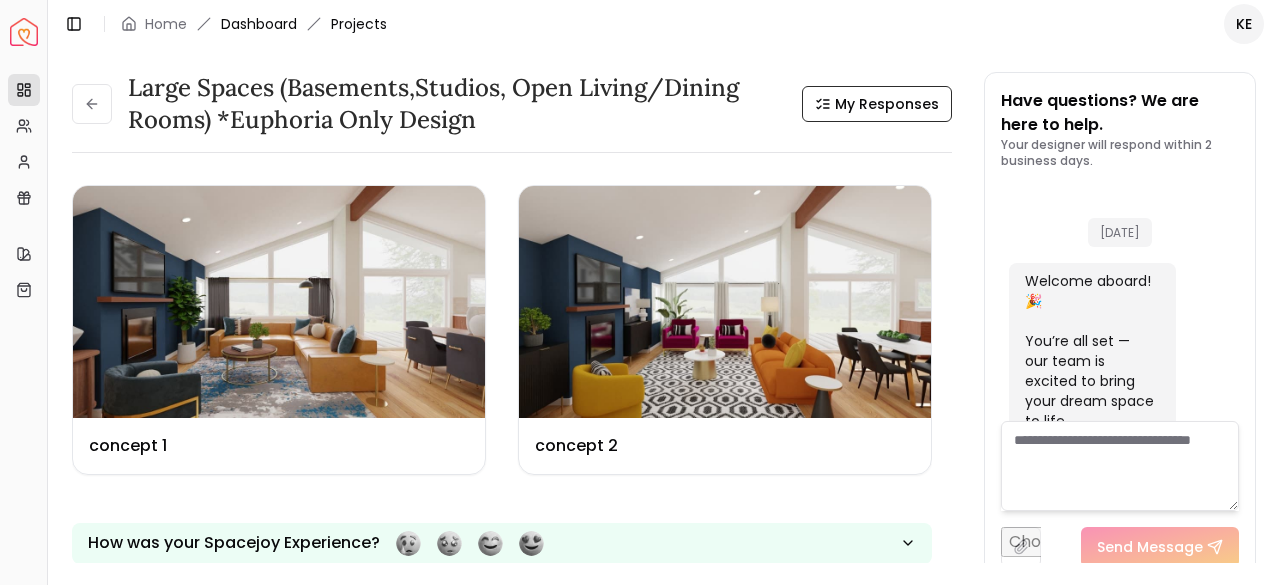 scroll, scrollTop: 1446, scrollLeft: 0, axis: vertical 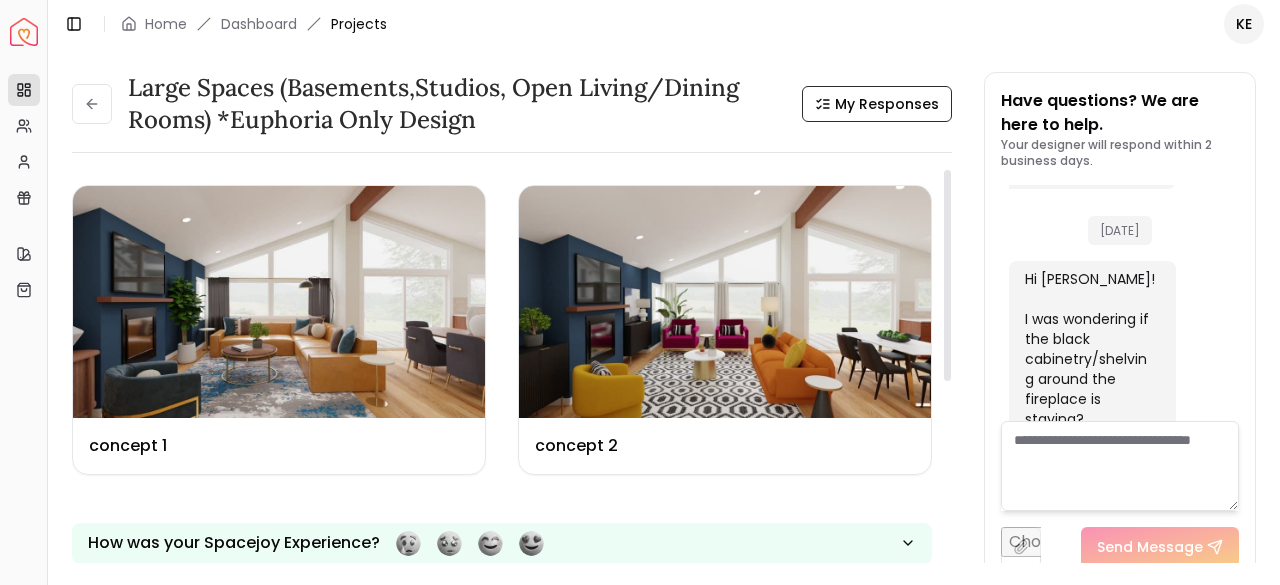 click at bounding box center (947, 275) 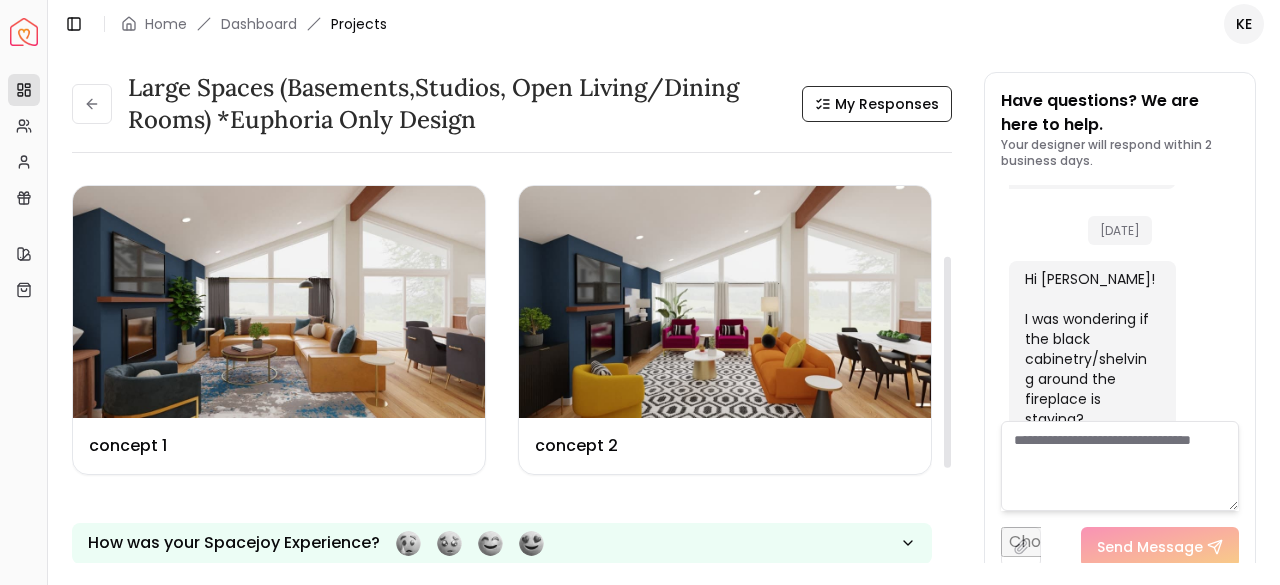 drag, startPoint x: 950, startPoint y: 175, endPoint x: 954, endPoint y: 277, distance: 102.0784 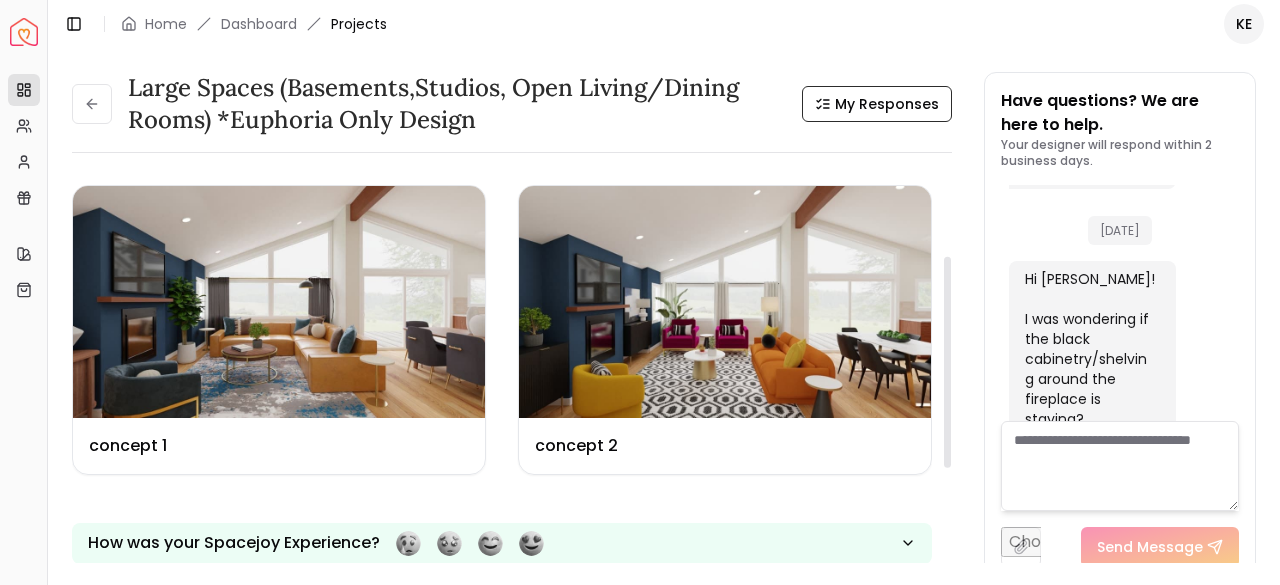 click at bounding box center (947, 362) 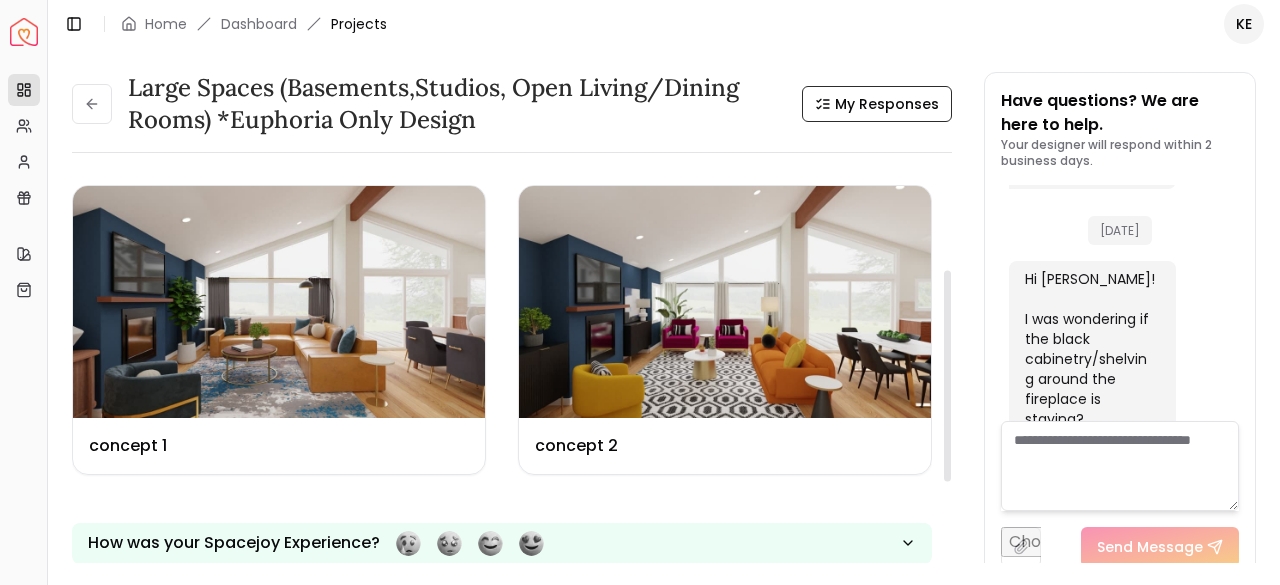 scroll, scrollTop: 190, scrollLeft: 0, axis: vertical 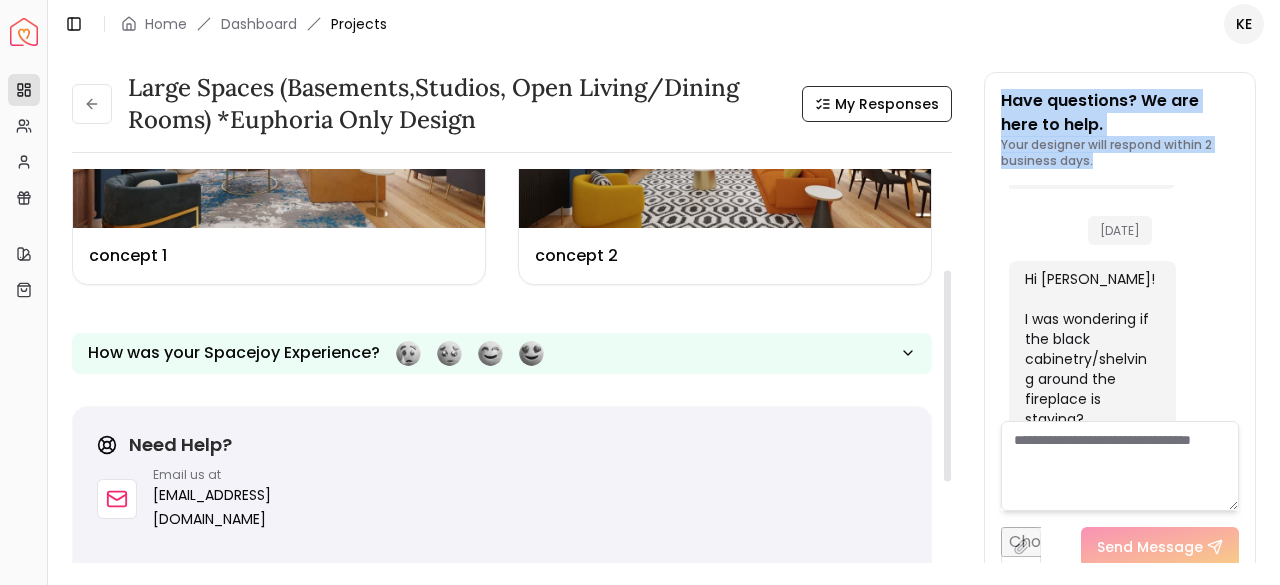 drag, startPoint x: 954, startPoint y: 277, endPoint x: 969, endPoint y: 403, distance: 126.88972 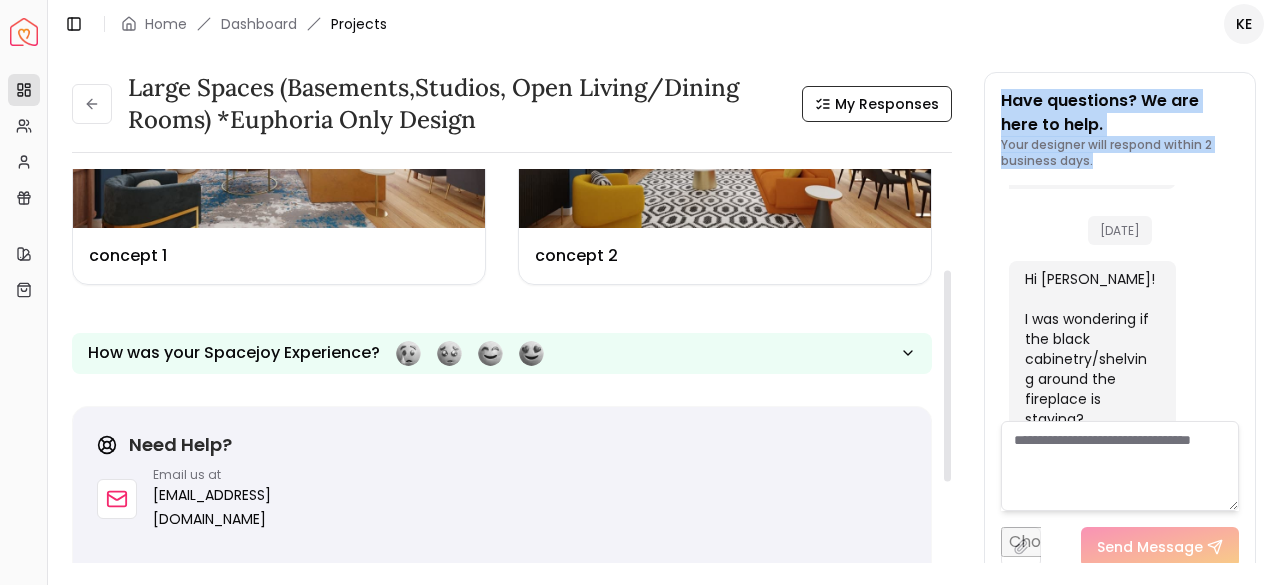 click on "Large Spaces (Basements,Studios,
Open living/dining rooms)
*Euphoria Only design  My Responses Design Name concept 1 Design Name concept 2 How was your Spacejoy Experience? Need Help? Email us at [EMAIL_ADDRESS][DOMAIN_NAME] Quick Tip to Stay in the Loop We’ll be sending important updates from   [EMAIL_ADDRESS][DOMAIN_NAME] , including your design previews, designer messages, and delivery info. Add  [EMAIL_ADDRESS][DOMAIN_NAME]  to your Contacts or Safe Sender List If you use Gmail, drag our email to your   Primary tab Check your spam or promotions folder and mark us as   “Not Spam” 💡 This one small step ensures your project flows smoothly without delays. Have questions? We are here to help. Your designer will respond within 2 business days. [DATE] Welcome aboard! 🎉
You’re all set — our team is excited to bring your dream space to life.
Quick Tip to Stay in the Loop:
We’ll be sending important updates from  [EMAIL_ADDRESS][DOMAIN_NAME] [EMAIL_ADDRESS][DOMAIN_NAME] 2:41 PM [DATE] 1:34 PM Send Message" at bounding box center (664, 305) 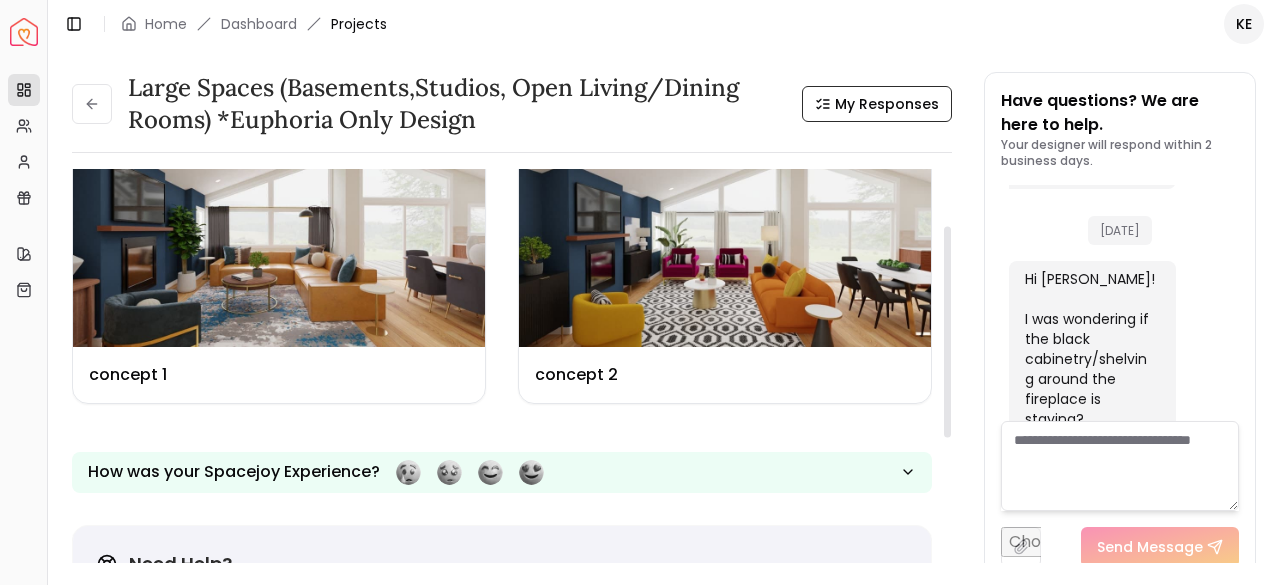 scroll, scrollTop: 0, scrollLeft: 0, axis: both 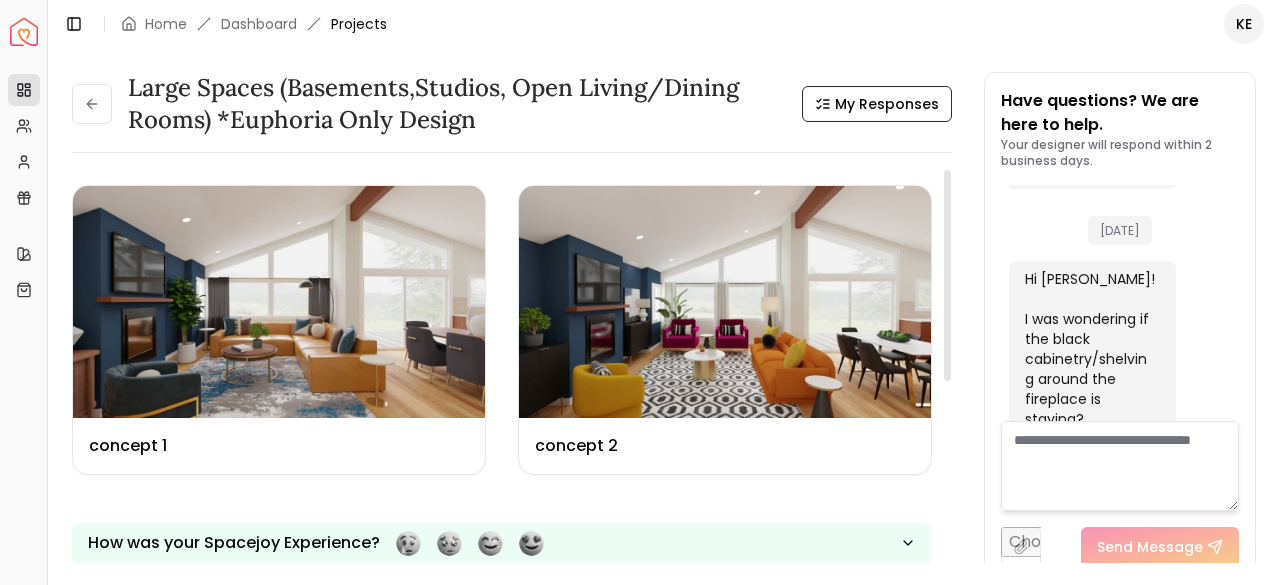 drag, startPoint x: 944, startPoint y: 375, endPoint x: 905, endPoint y: 244, distance: 136.68211 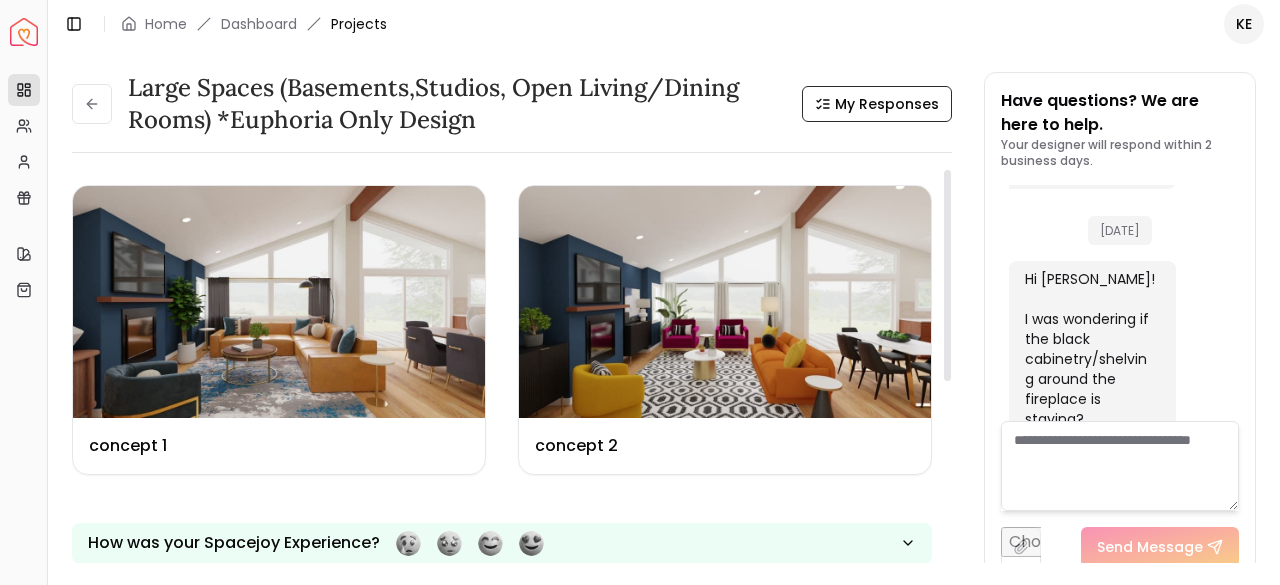 click at bounding box center (947, 275) 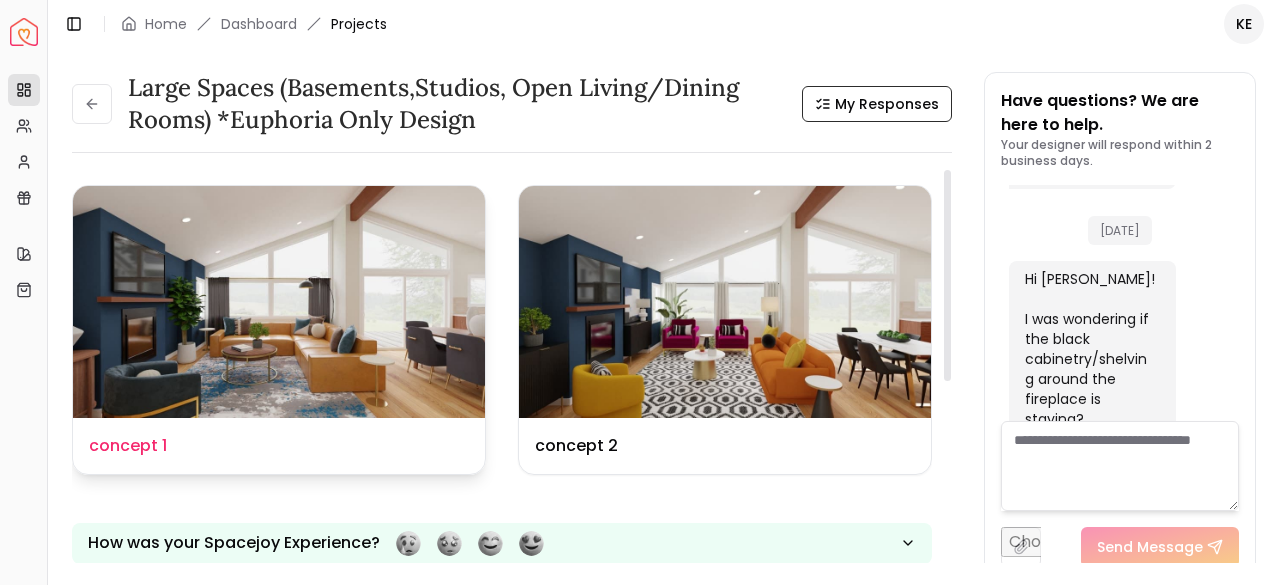 click on "Design Name concept 1" at bounding box center (279, 446) 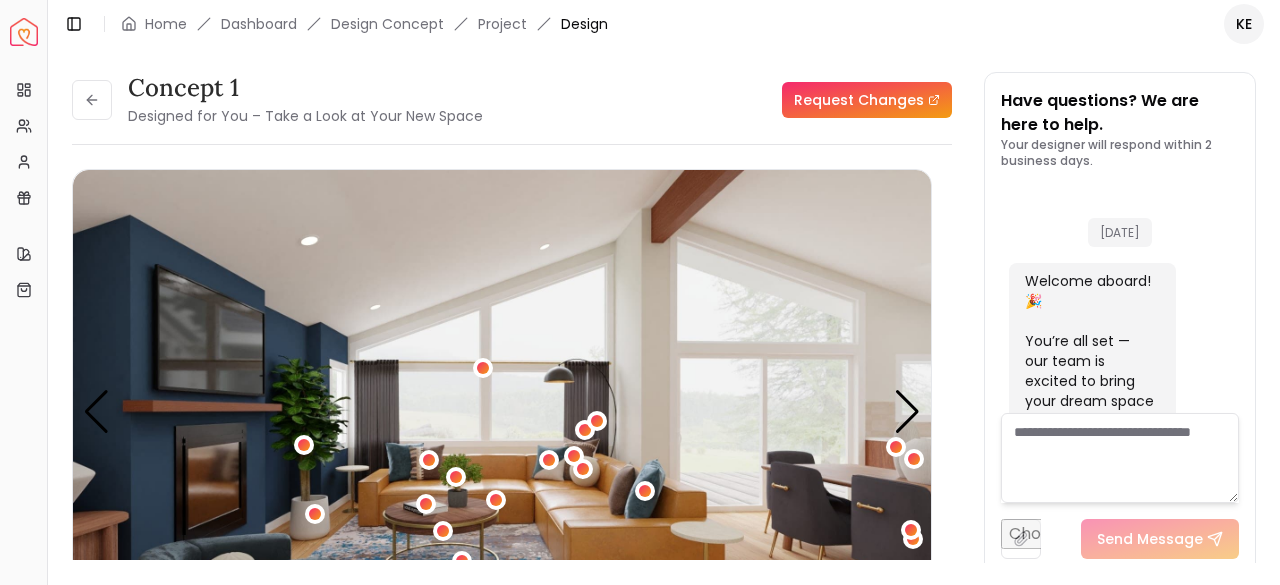 scroll, scrollTop: 1454, scrollLeft: 0, axis: vertical 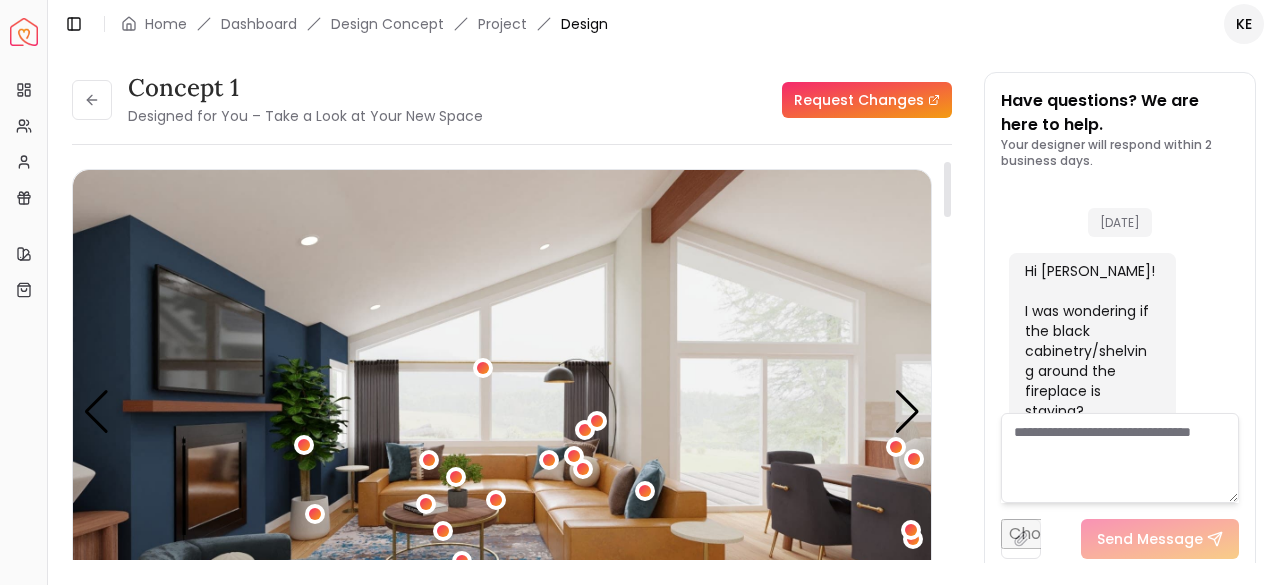 drag, startPoint x: 948, startPoint y: 205, endPoint x: 859, endPoint y: 94, distance: 142.27438 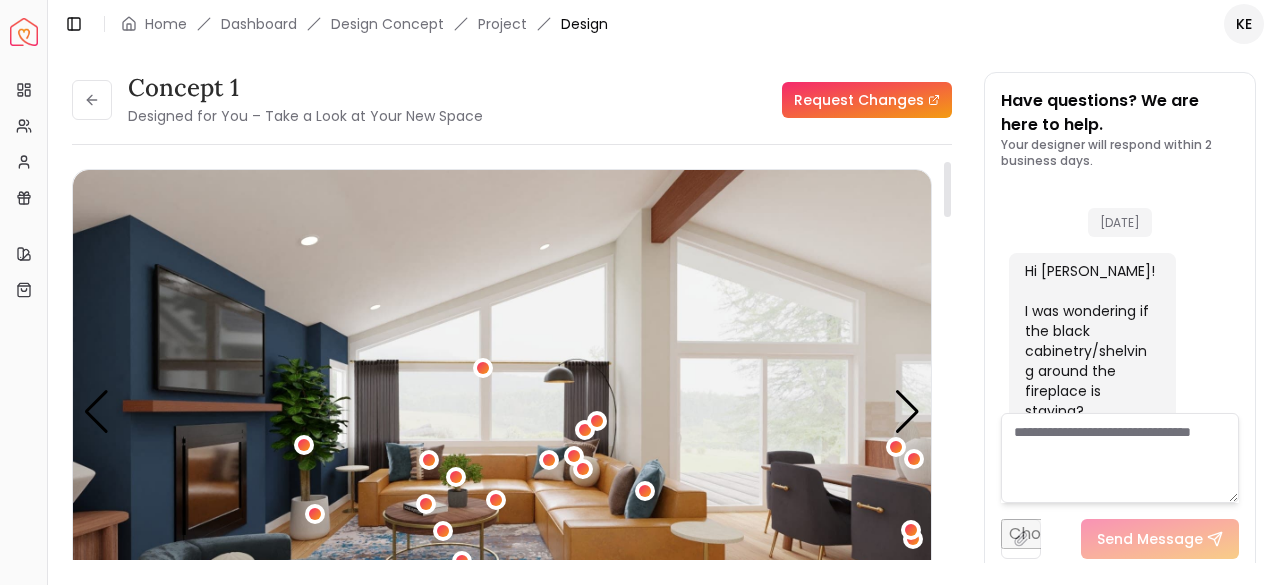 click at bounding box center (947, 189) 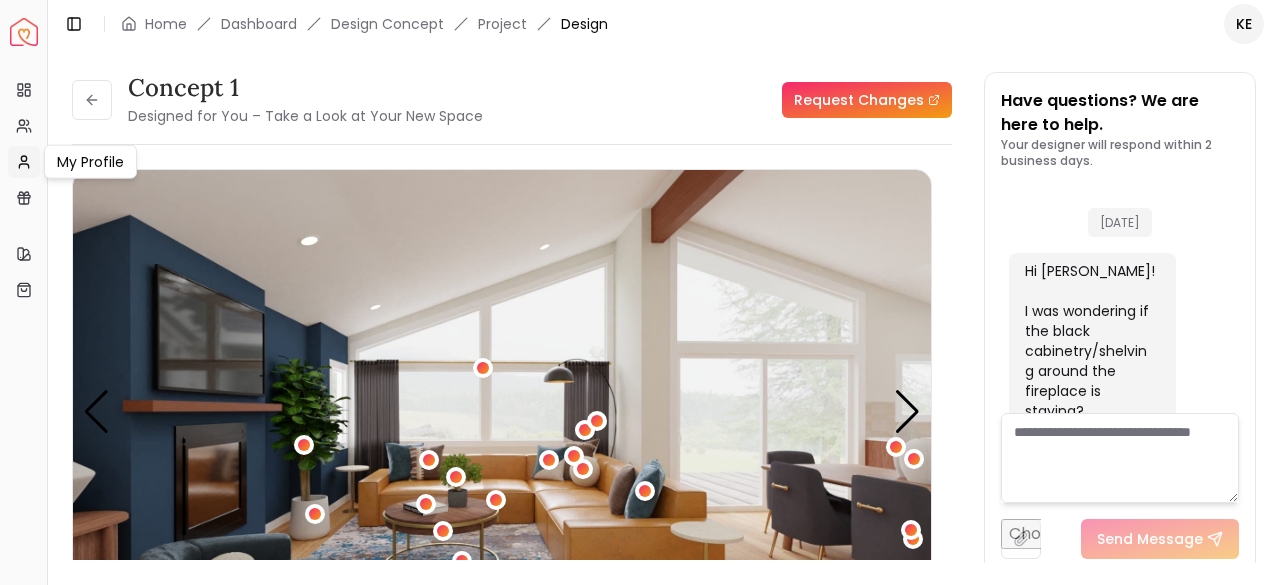click on "My Profile" at bounding box center (24, 162) 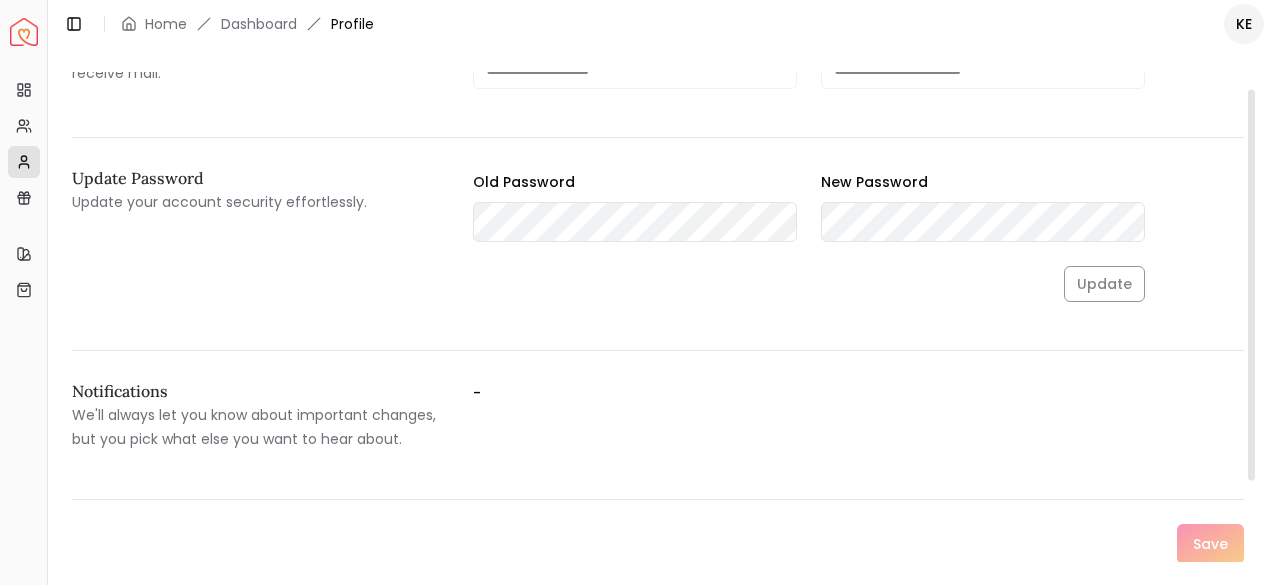 scroll, scrollTop: 0, scrollLeft: 0, axis: both 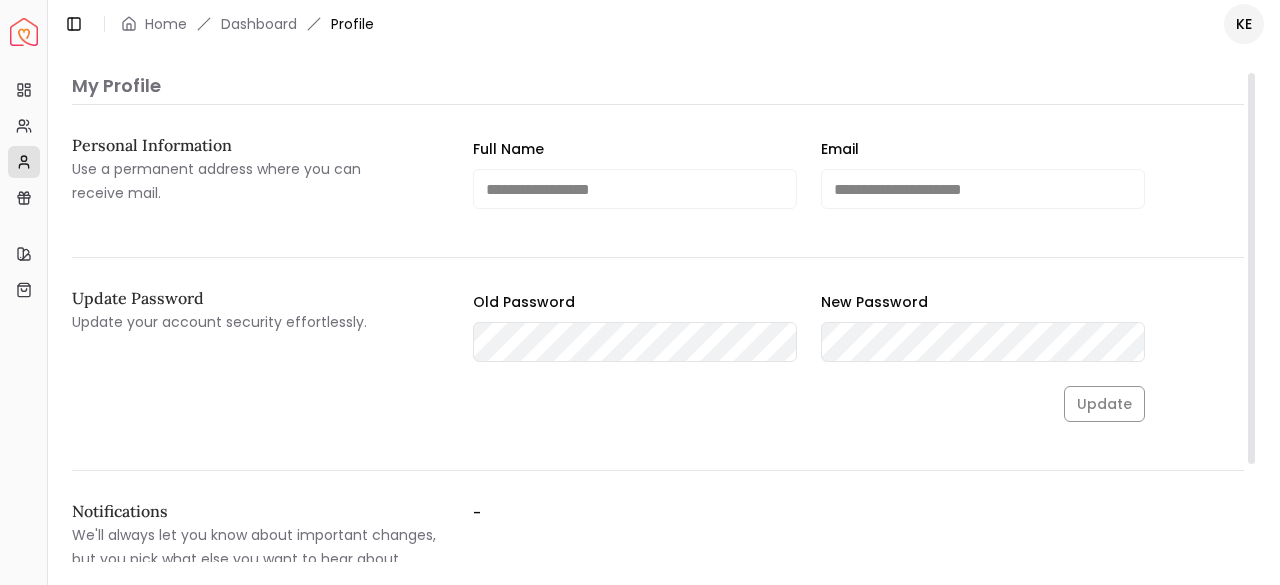 drag, startPoint x: 1250, startPoint y: 87, endPoint x: 1203, endPoint y: -55, distance: 149.57607 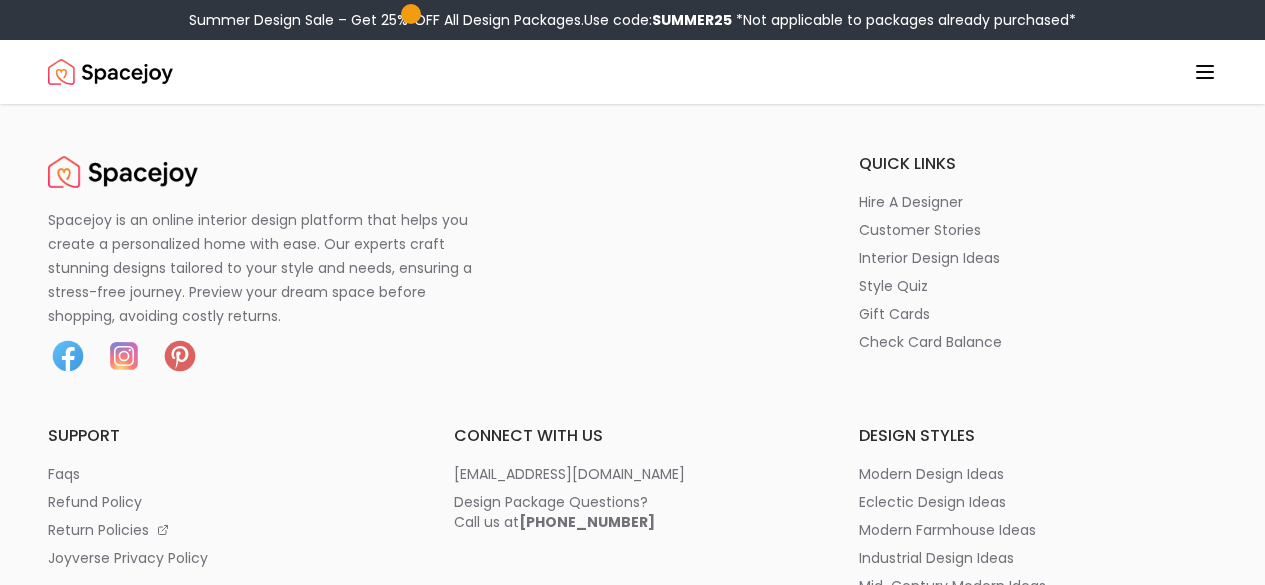 scroll, scrollTop: 0, scrollLeft: 0, axis: both 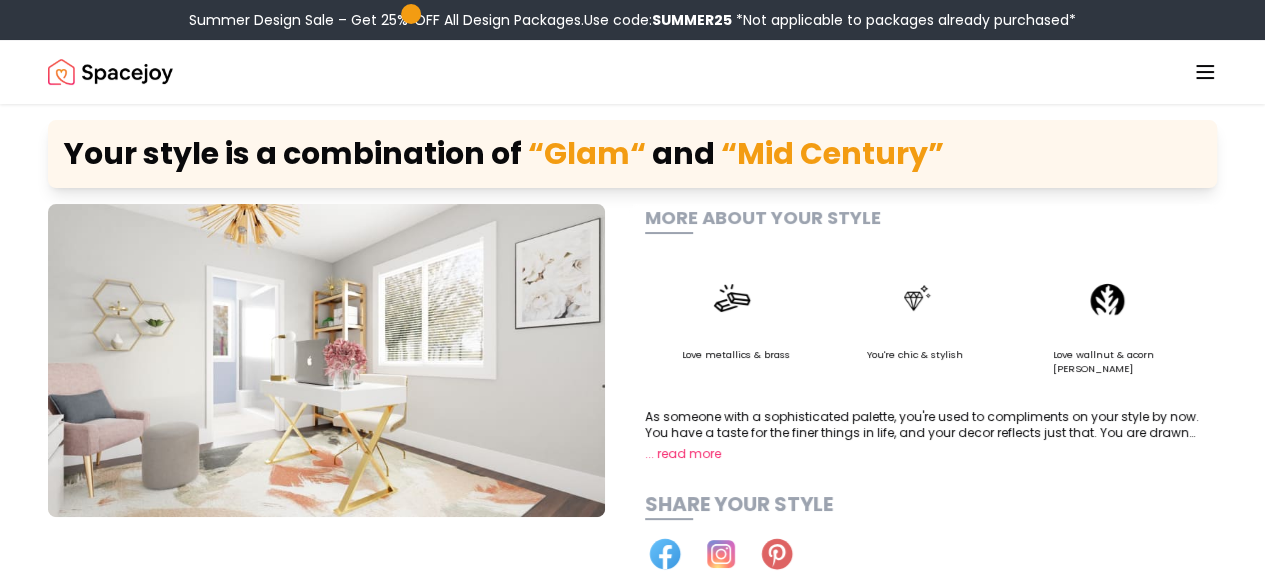 click on "Summer Design Sale – Get 25% OFF All Design Packages.  Use code:  SUMMER25   *Not applicable to packages already purchased* Spacejoy How It Works   Design Portfolio   Pricing Shop Search Start Your Project   Keisha Teel Wykle Your style is a combination of   “ glam “   and   “ mid century ” MORE ABOUT YOUR STYLE Love metallics & brass You're chic & stylish Love wallnut & acorn woods ... read more SHARE YOUR STYLE Start Your Project   Retake Quiz  Explore collections of room designs based on your style View All October 12, 2020 glam October 01, 2020 mid century TESTIMONIALS What clients say “ I loved the design my designer created. It was warm and cozy all at once. I’ve already bought the table in the design. ” Trinity Harding Living Room “ Will never paint or buy furnishing for another room without getting a design from Spacejoy first ” Chelsey Shoup Living room “ We decided to give Spacejoy a try and so glad we did. Couldn’t be happier with how our room turned out. ” Kimberly “ ." at bounding box center [632, 2173] 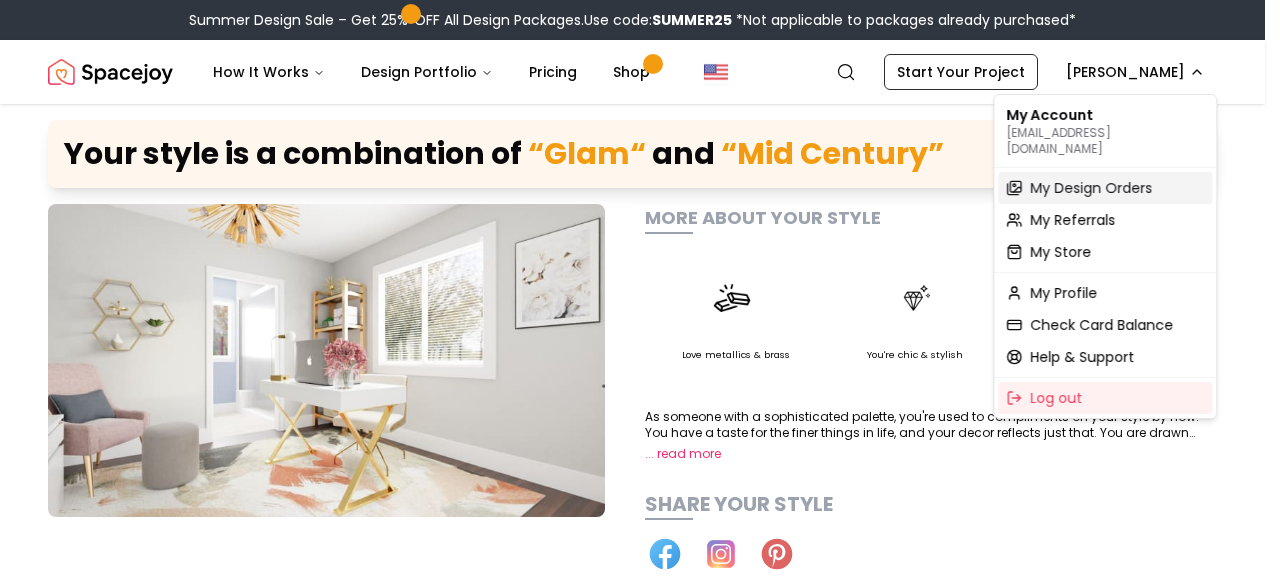 click on "My Design Orders" at bounding box center (1091, 188) 